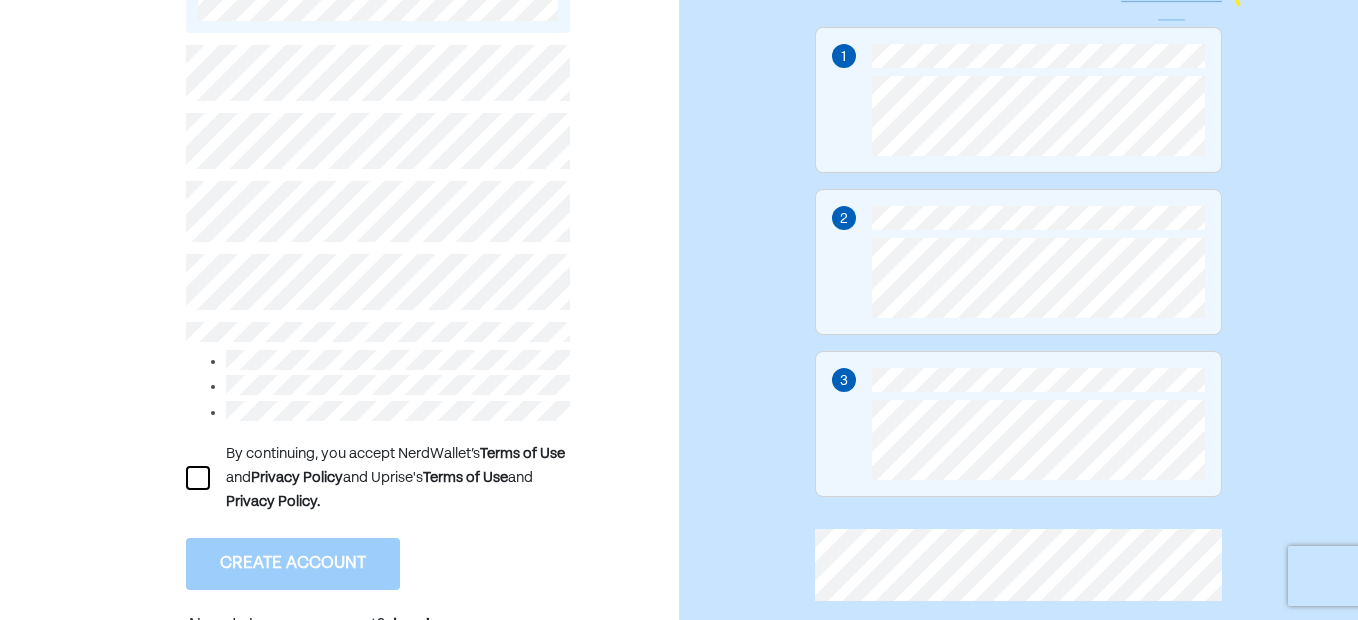 scroll, scrollTop: 295, scrollLeft: 0, axis: vertical 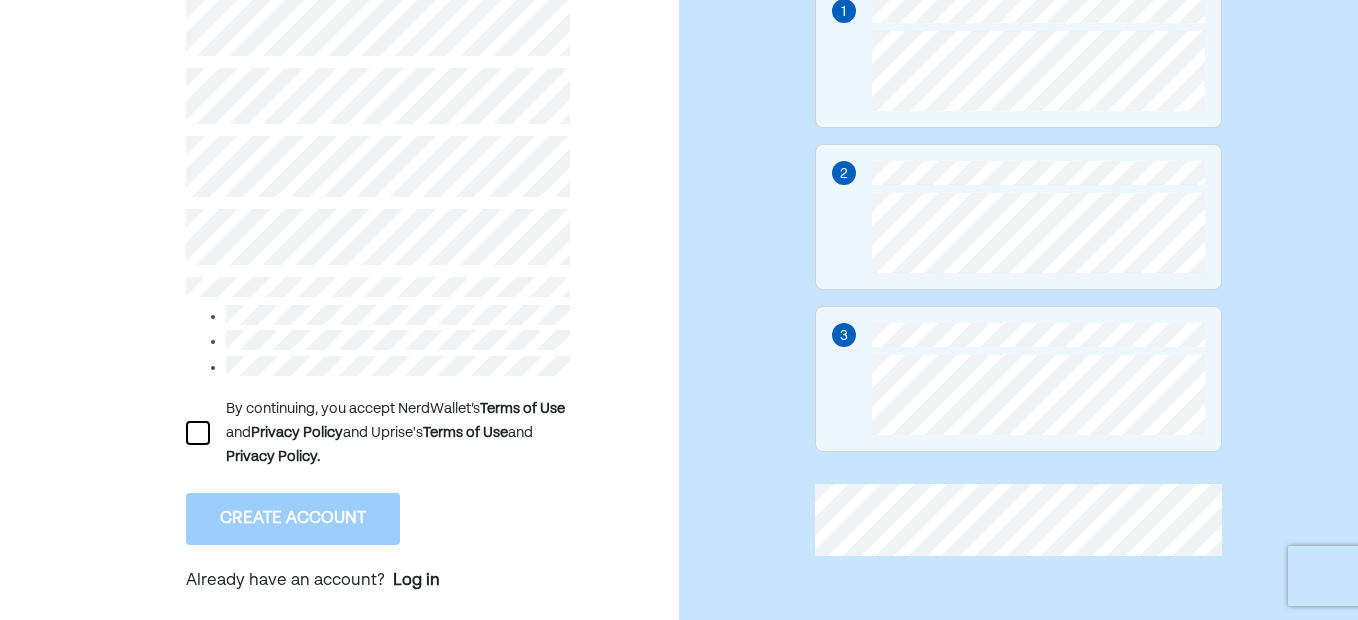 click at bounding box center [198, 433] 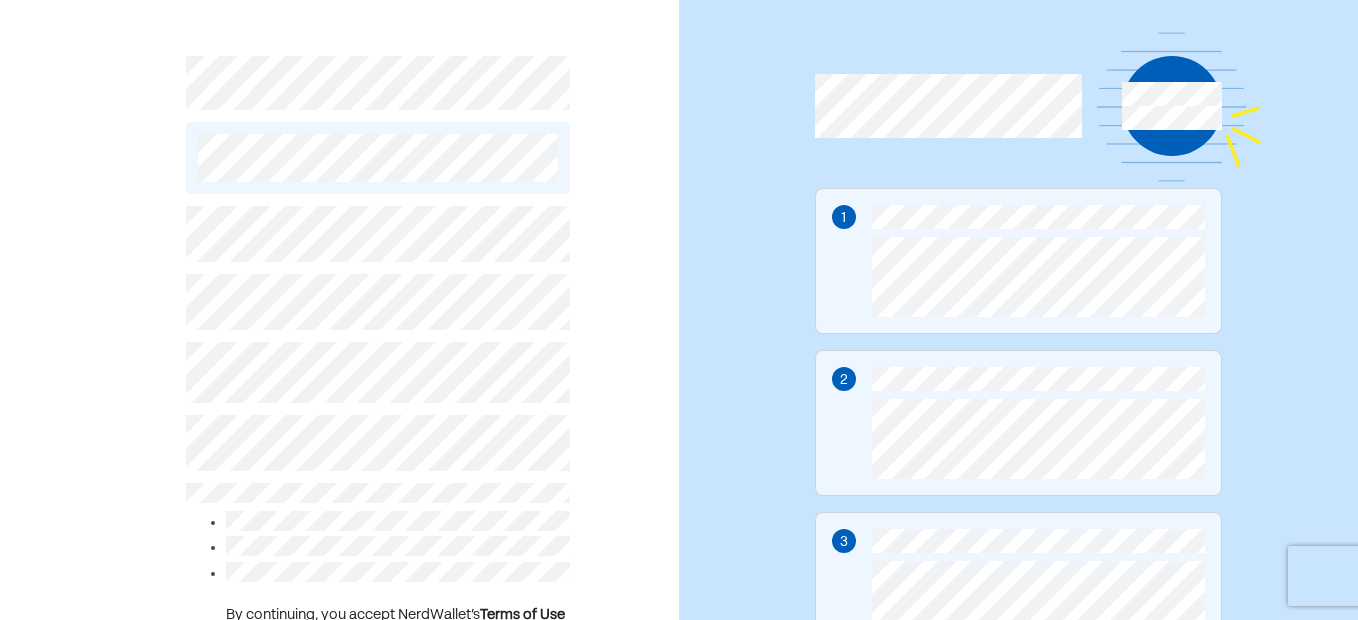 scroll, scrollTop: 0, scrollLeft: 0, axis: both 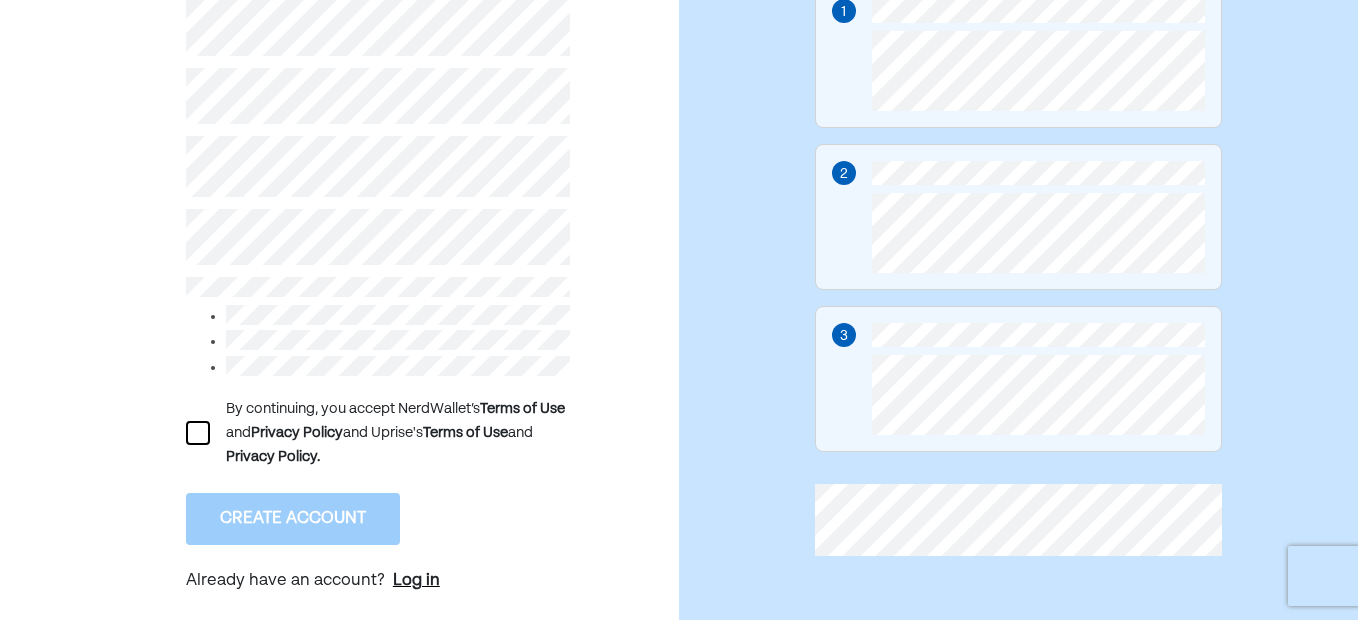 click on "Log in" at bounding box center (416, 581) 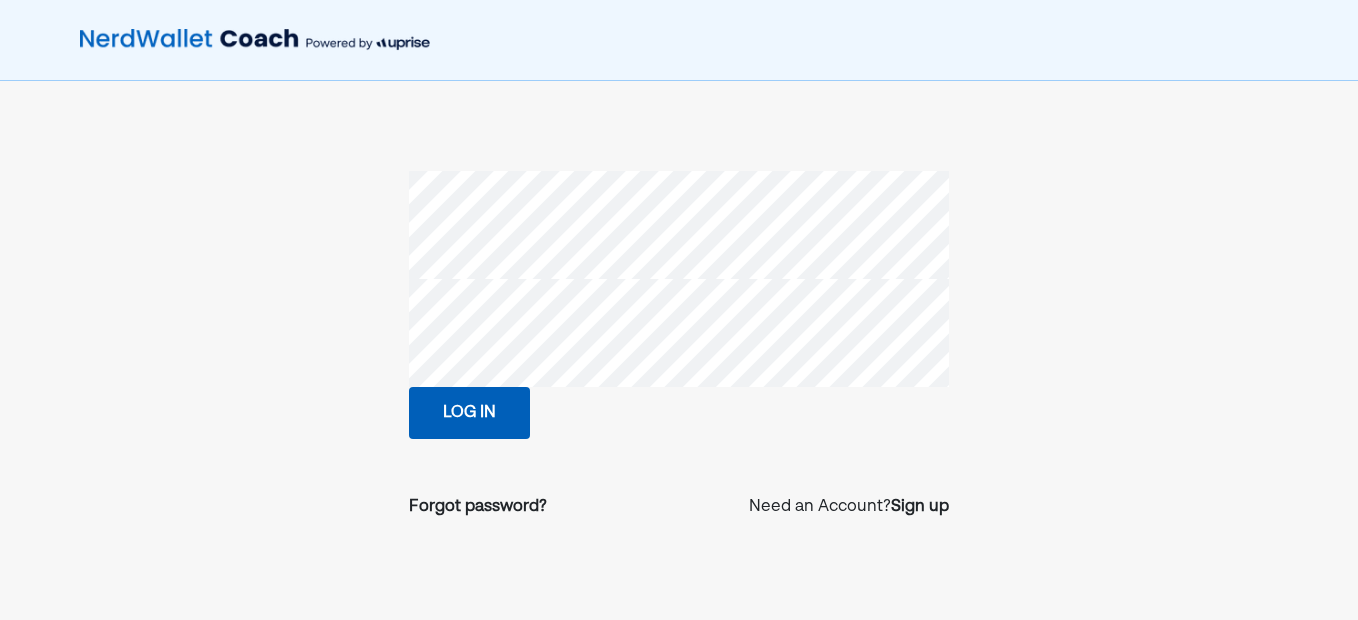 scroll, scrollTop: 0, scrollLeft: 0, axis: both 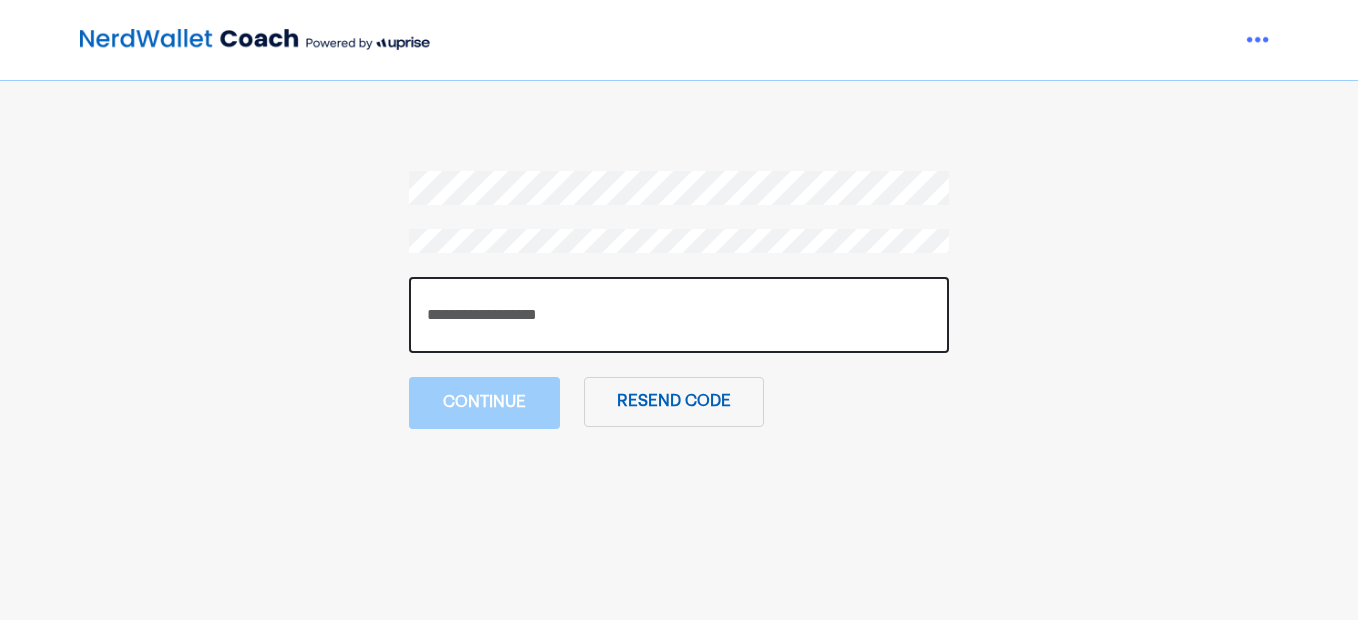 click at bounding box center [679, 315] 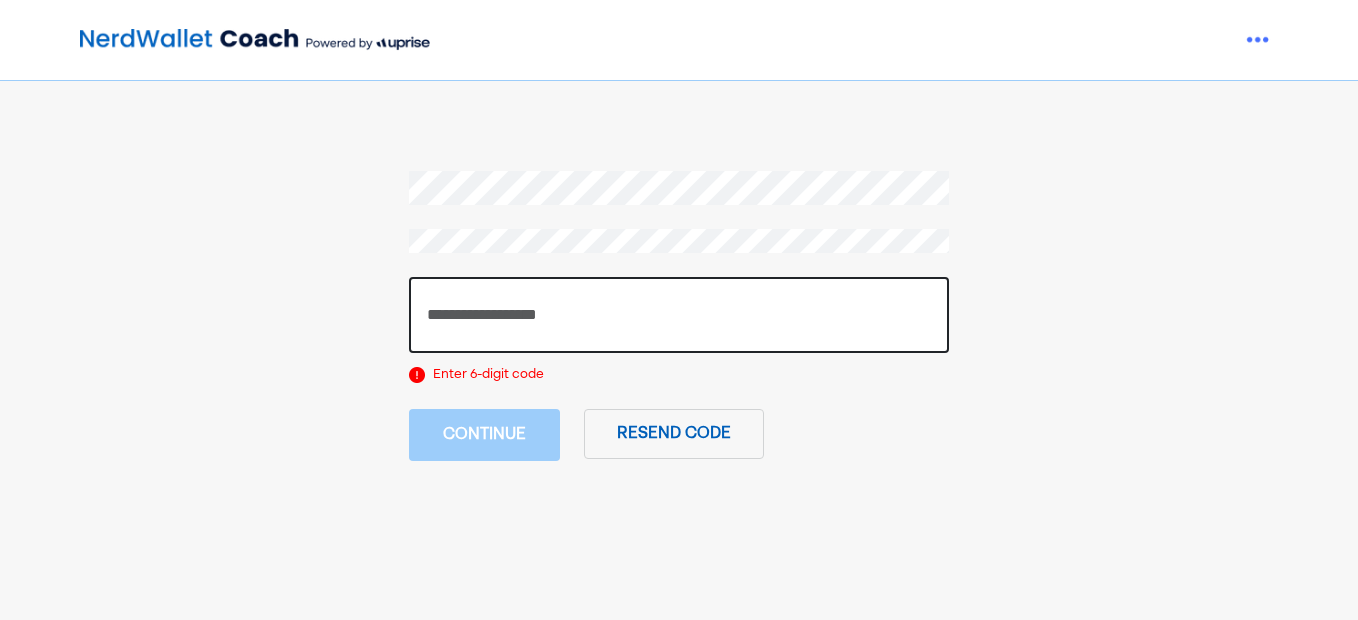 drag, startPoint x: 496, startPoint y: 305, endPoint x: 342, endPoint y: 306, distance: 154.00325 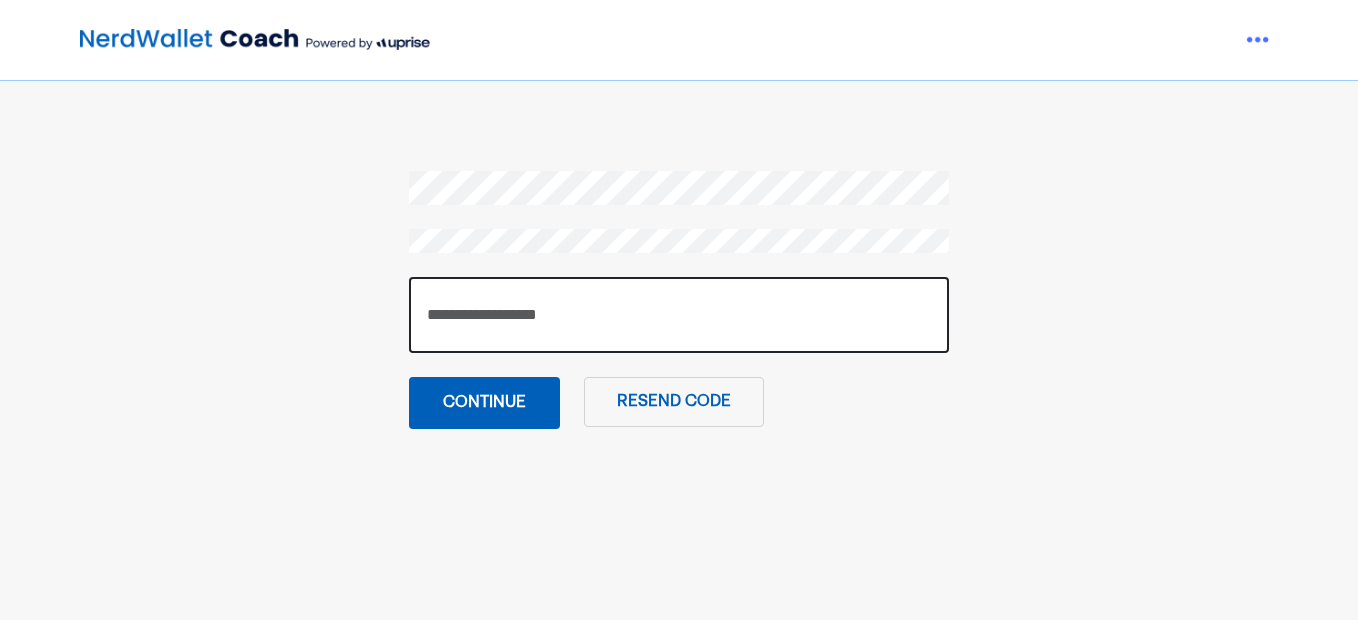 type on "******" 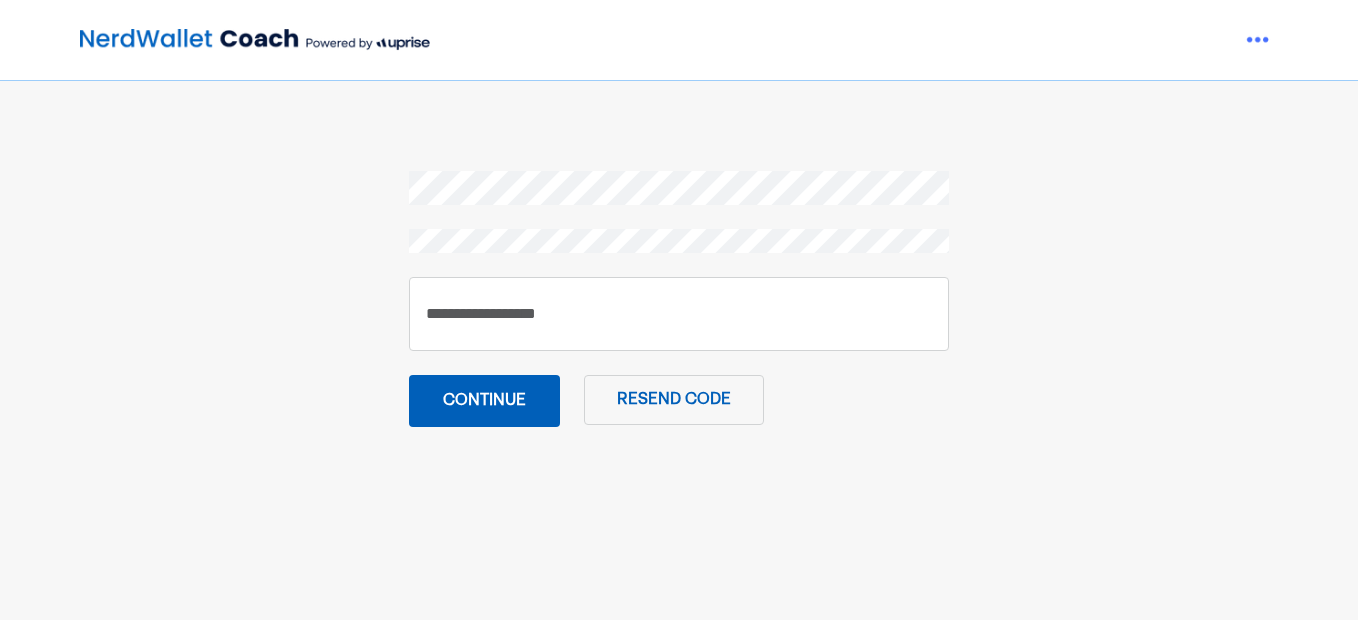 click on "Continue" at bounding box center (484, 401) 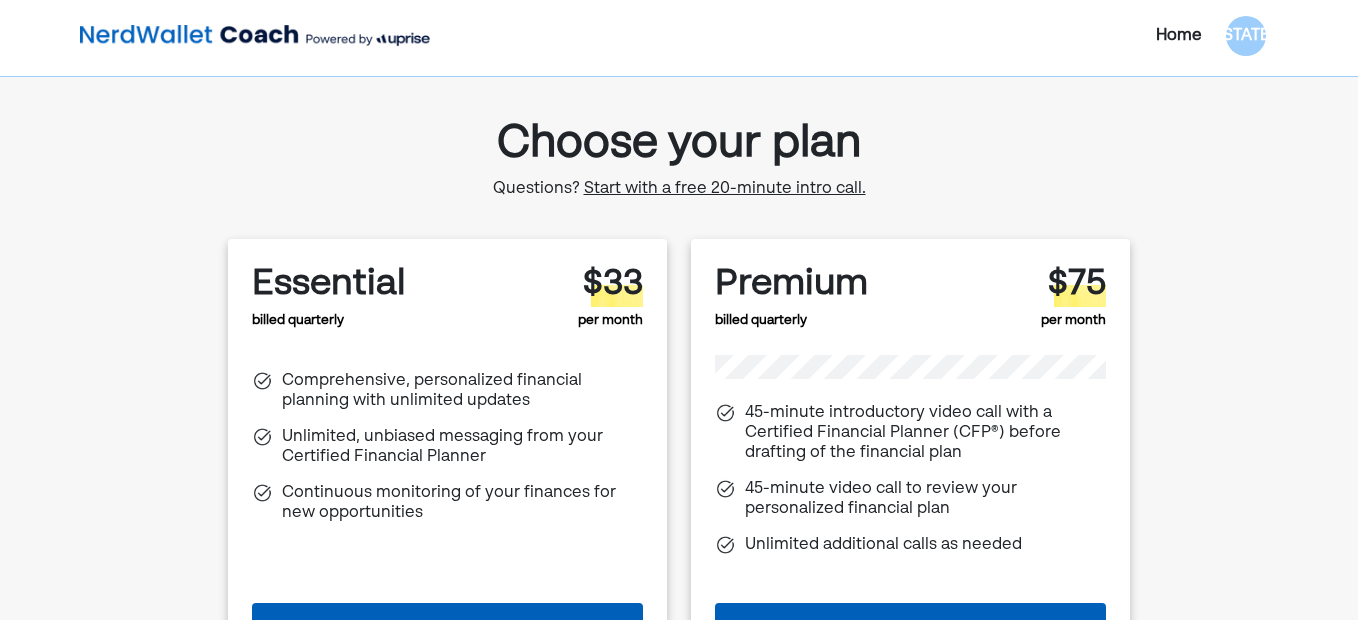 scroll, scrollTop: 0, scrollLeft: 0, axis: both 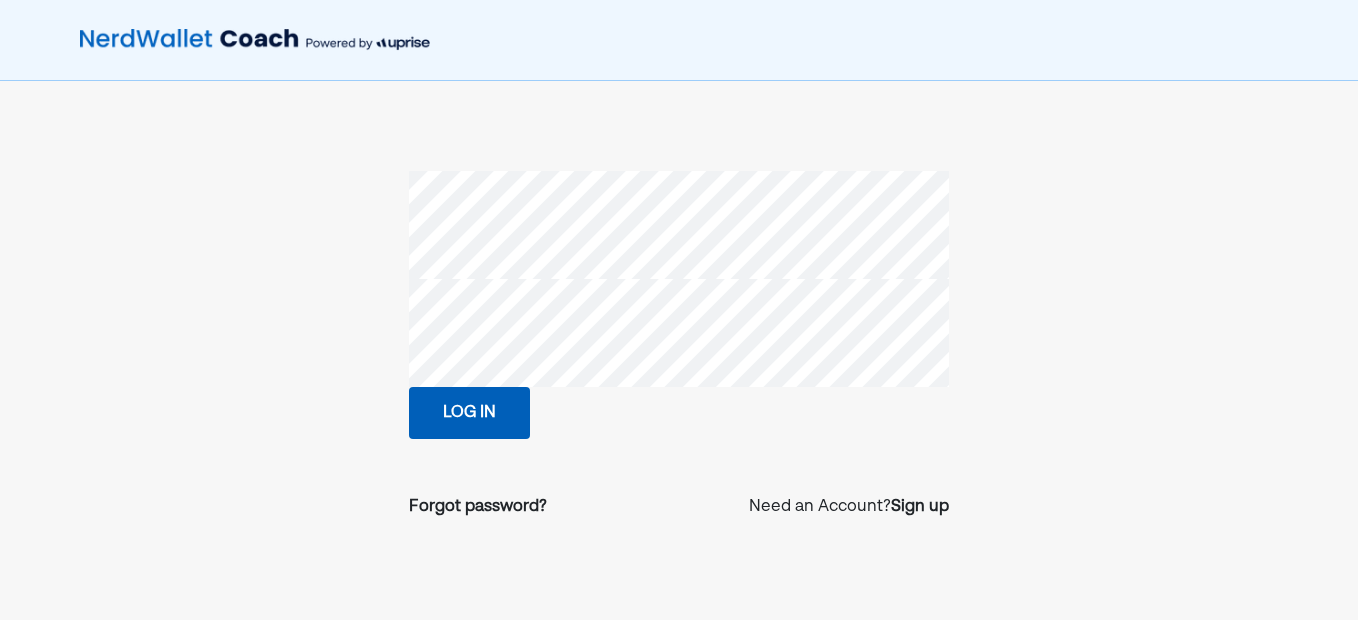 click on "Log in" at bounding box center (469, 413) 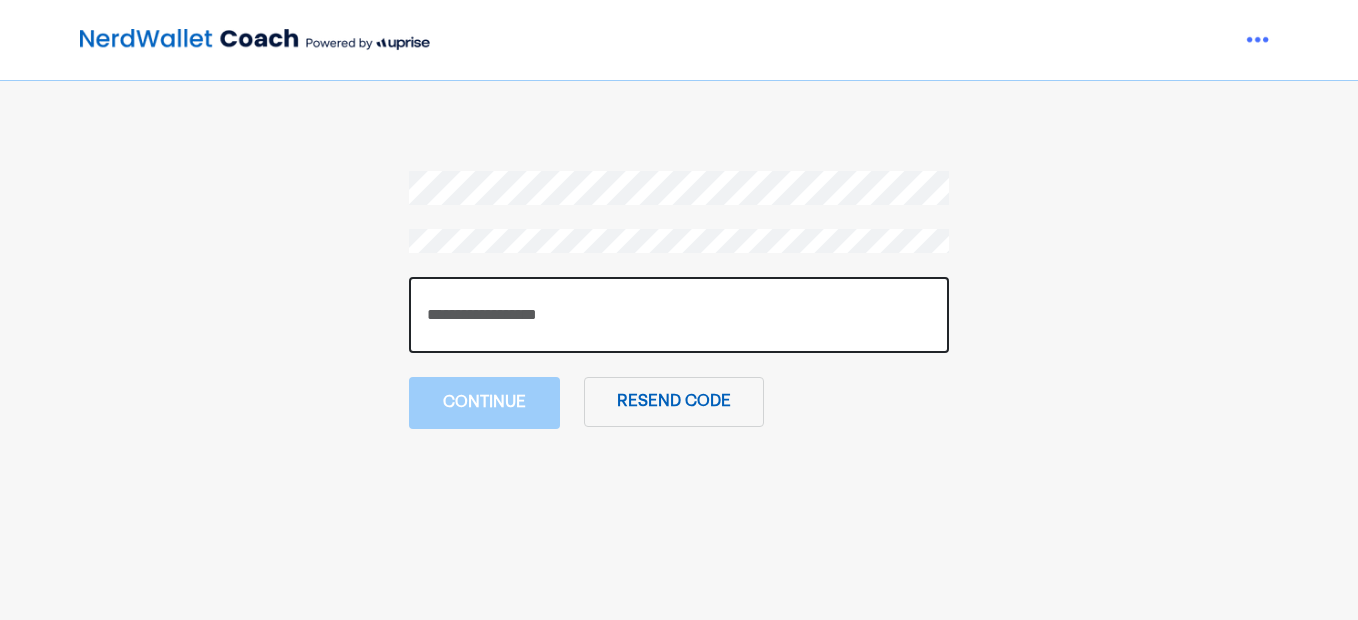 click at bounding box center (679, 315) 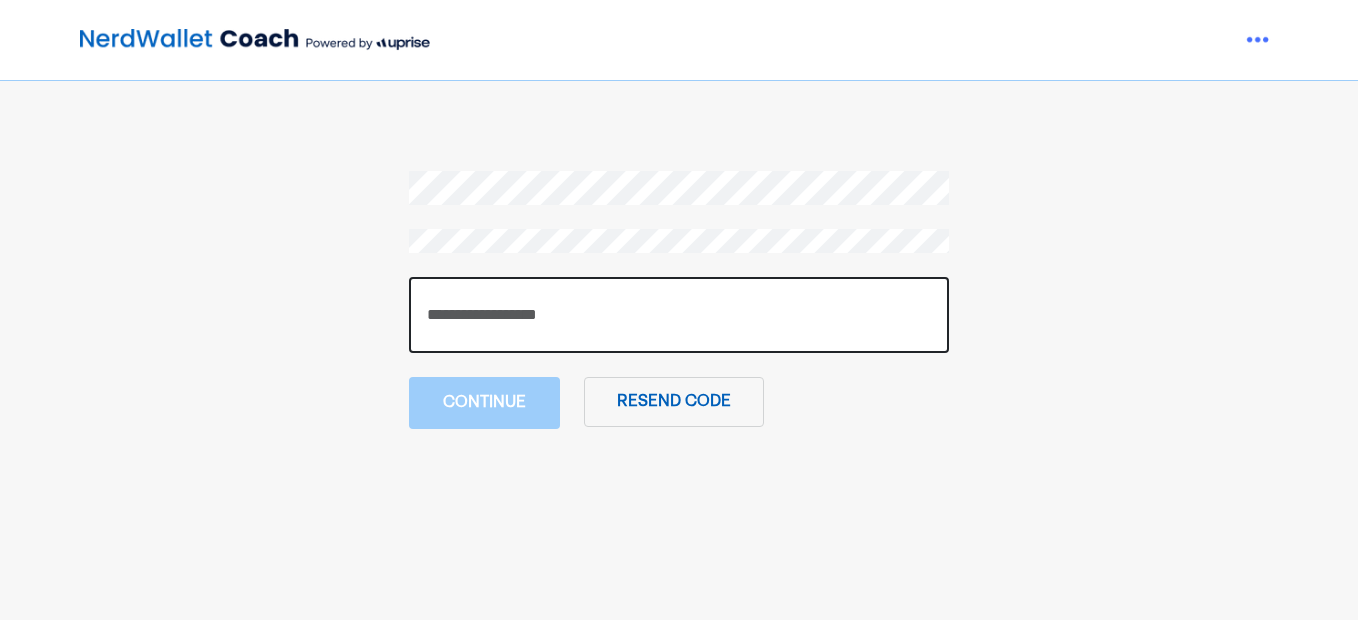 click at bounding box center (679, 315) 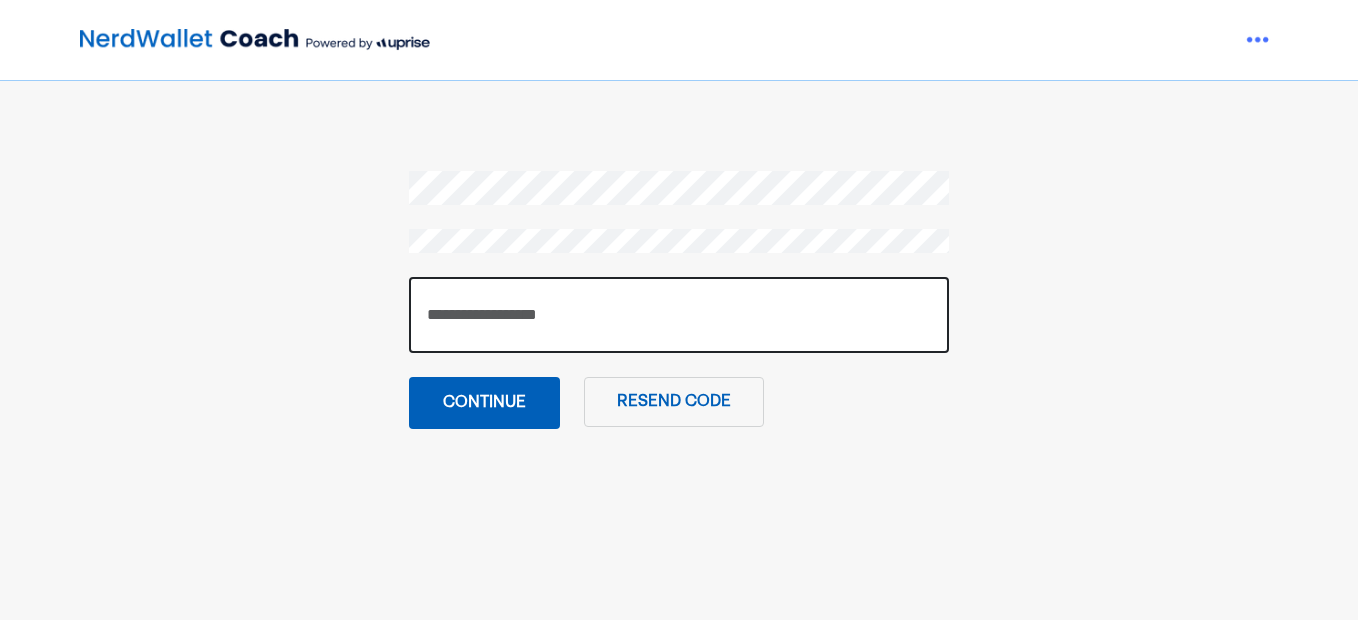 type on "******" 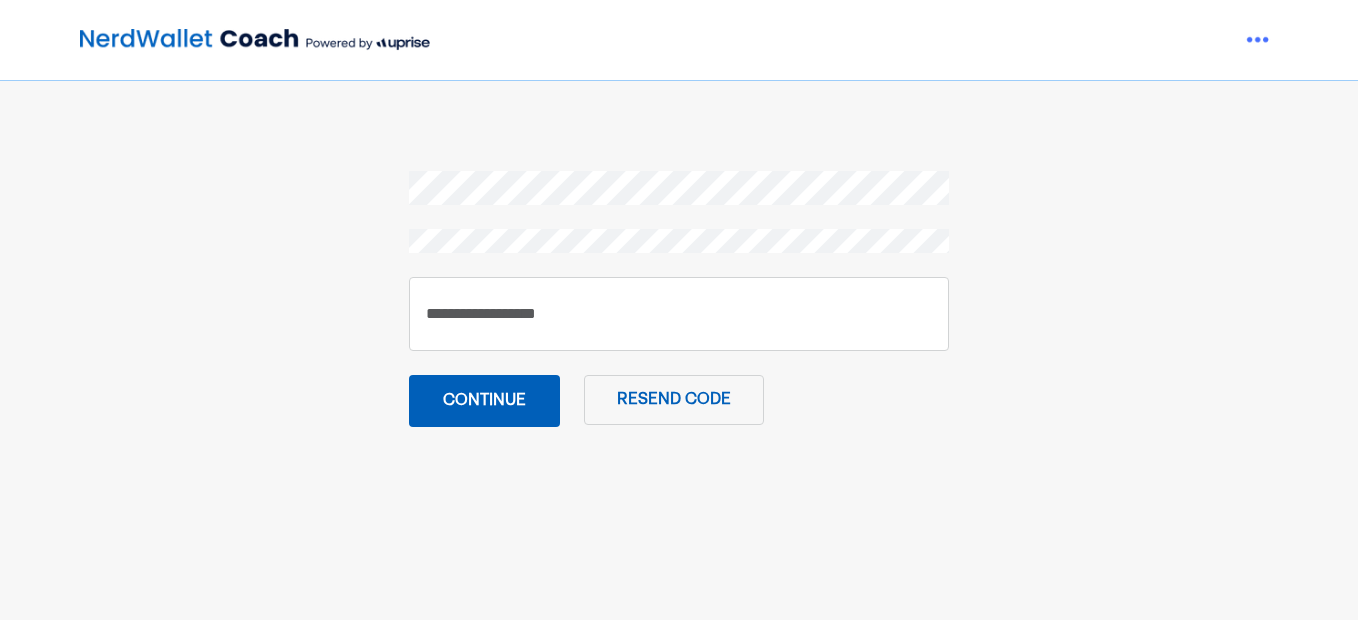 click on "Continue" at bounding box center (484, 401) 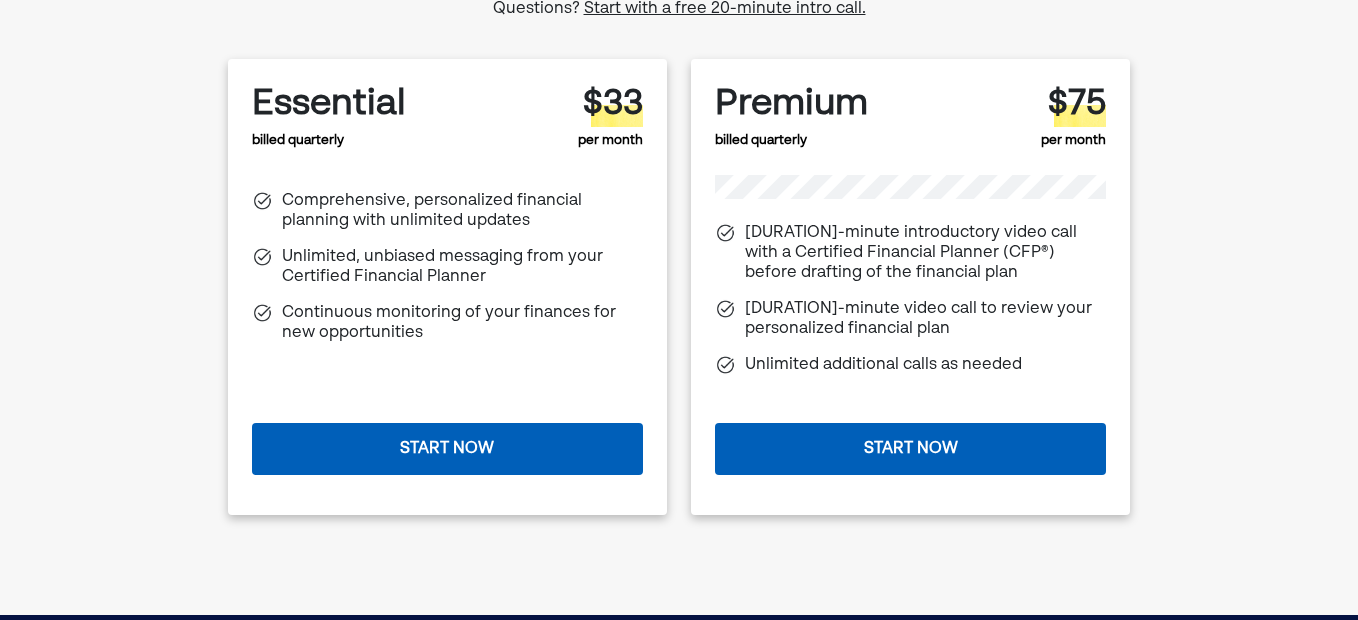 scroll, scrollTop: 200, scrollLeft: 0, axis: vertical 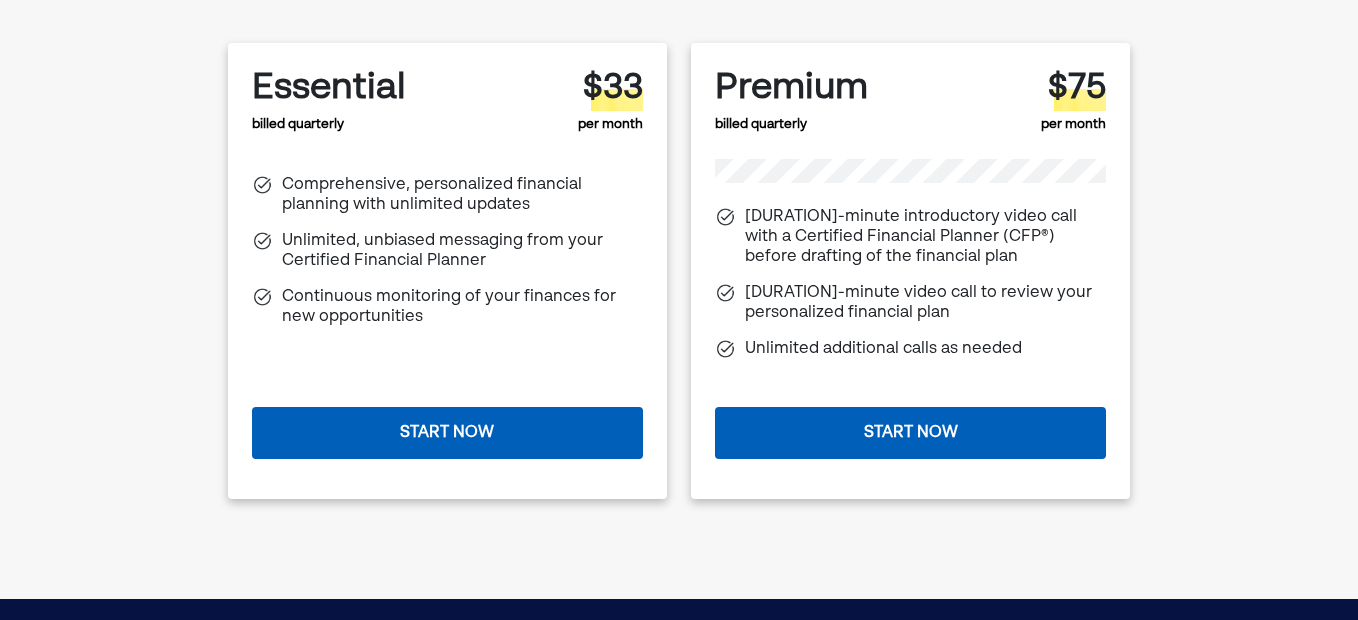 click on "Start now" at bounding box center (447, 433) 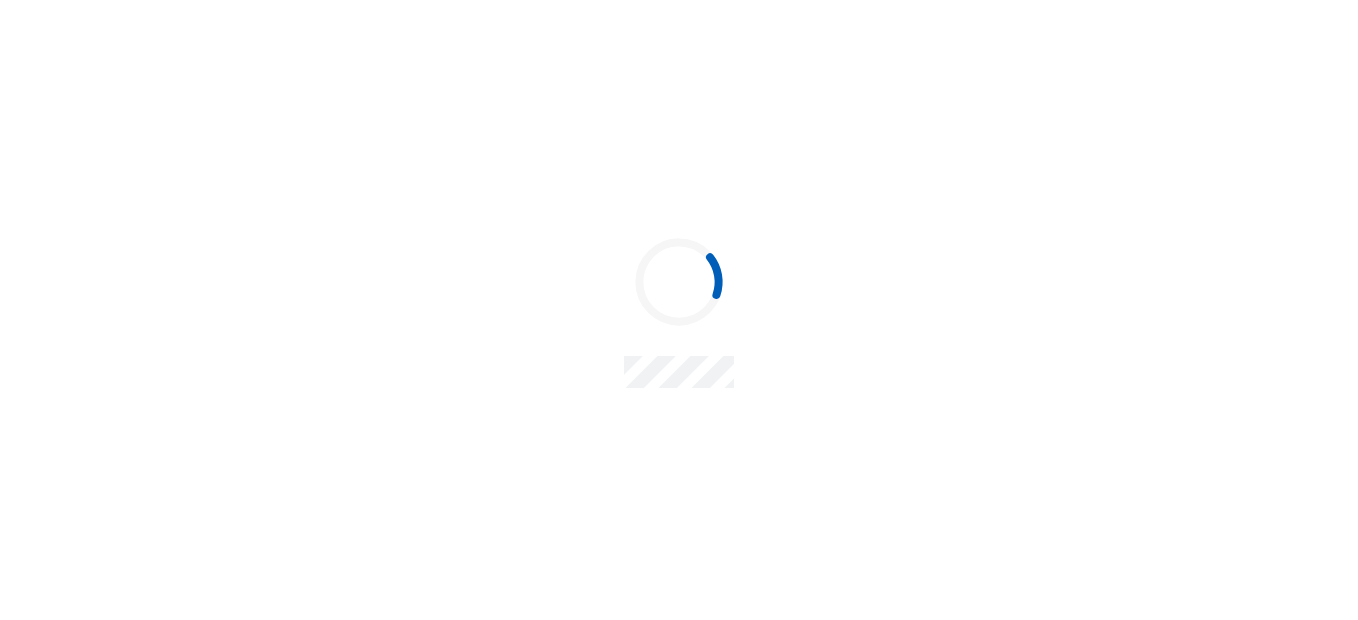 scroll, scrollTop: 0, scrollLeft: 0, axis: both 